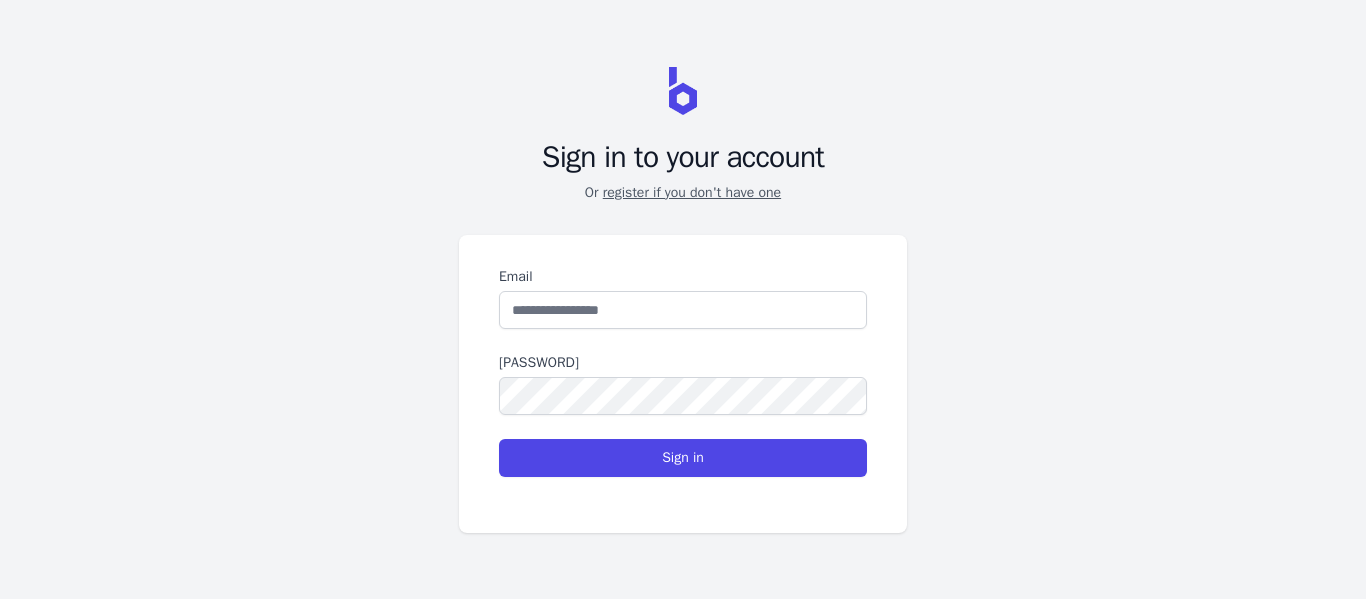 scroll, scrollTop: 0, scrollLeft: 0, axis: both 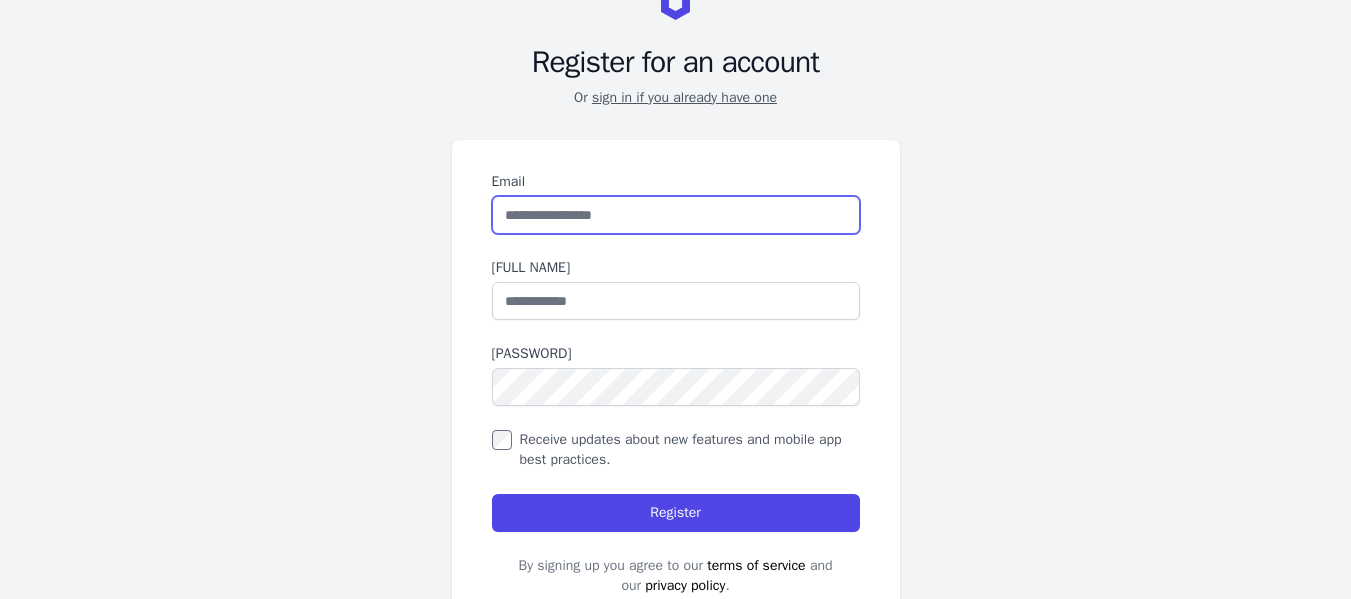 click on "Email" at bounding box center [676, 215] 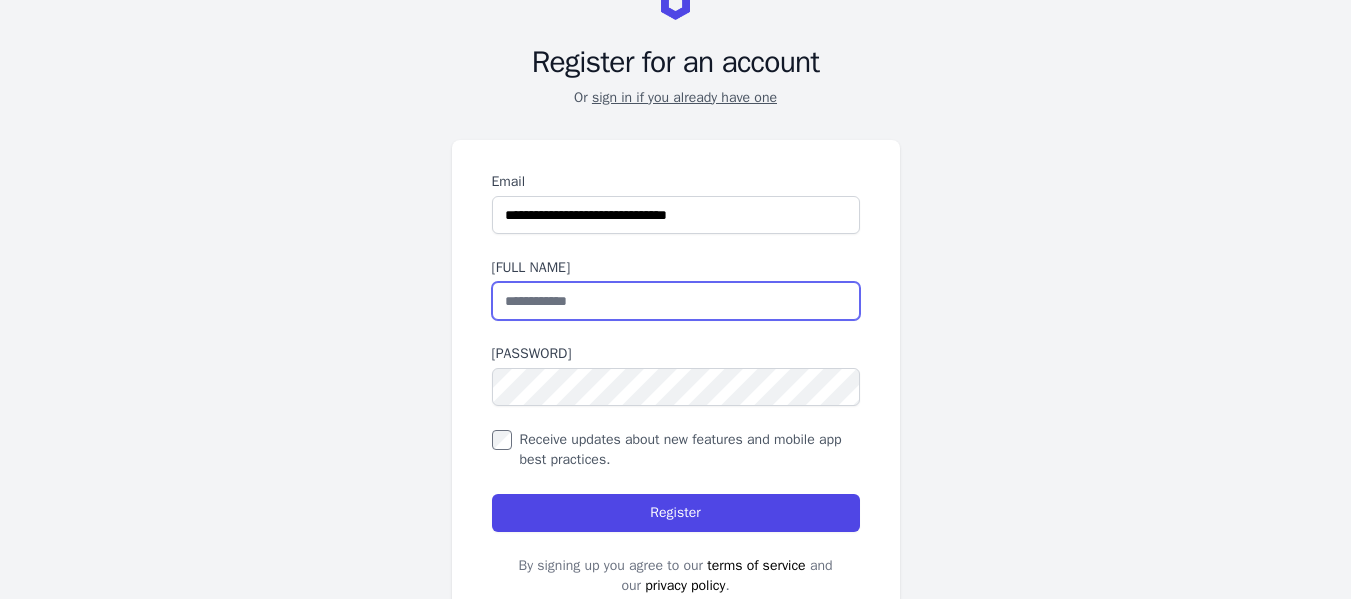 click on "Full Name" at bounding box center (676, 301) 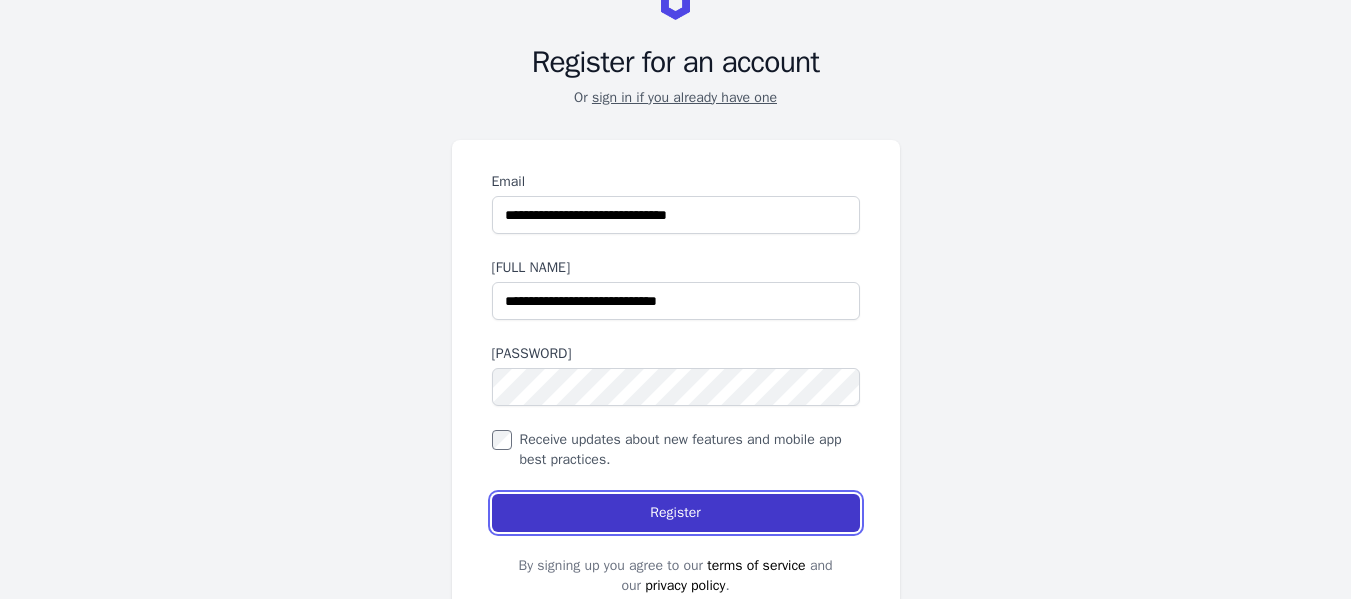 click on "Register" at bounding box center (676, 513) 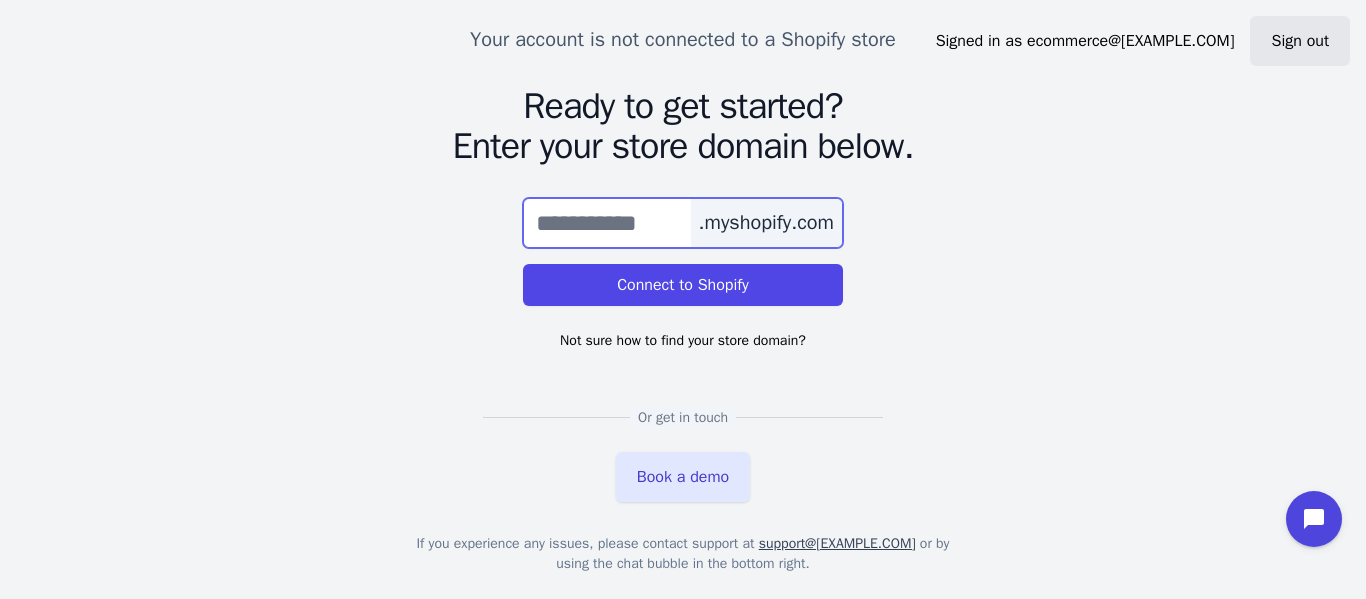 click at bounding box center (683, 223) 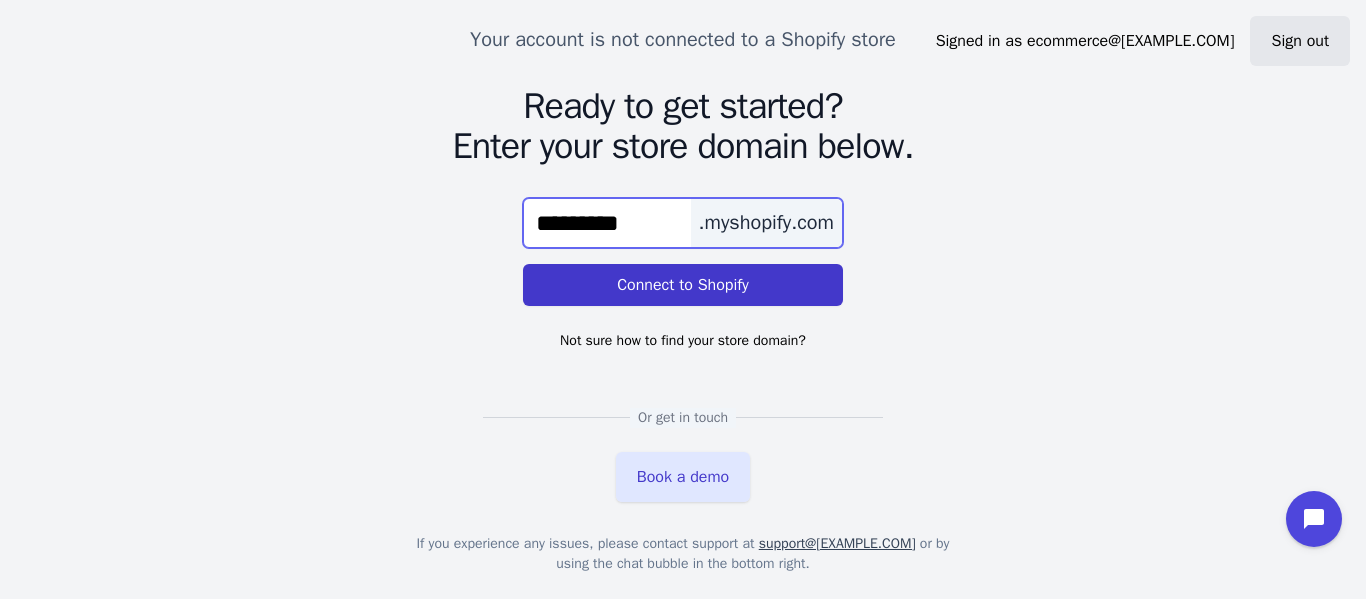type on "*********" 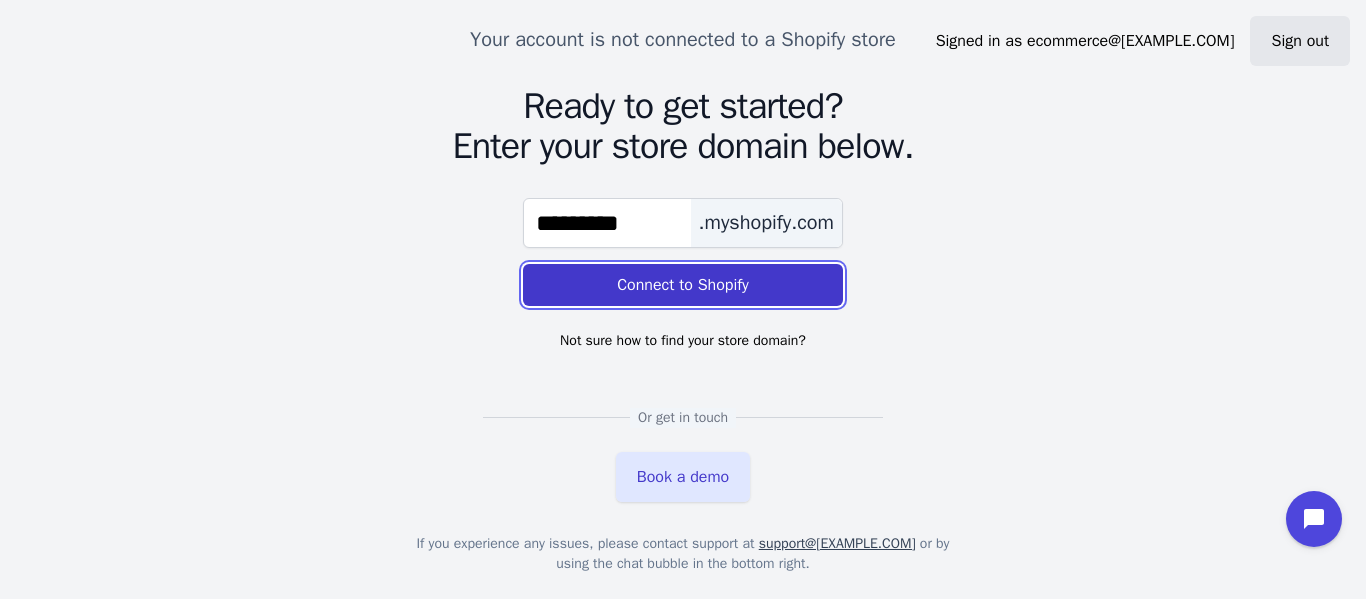 click on "Connect to Shopify" at bounding box center [683, 285] 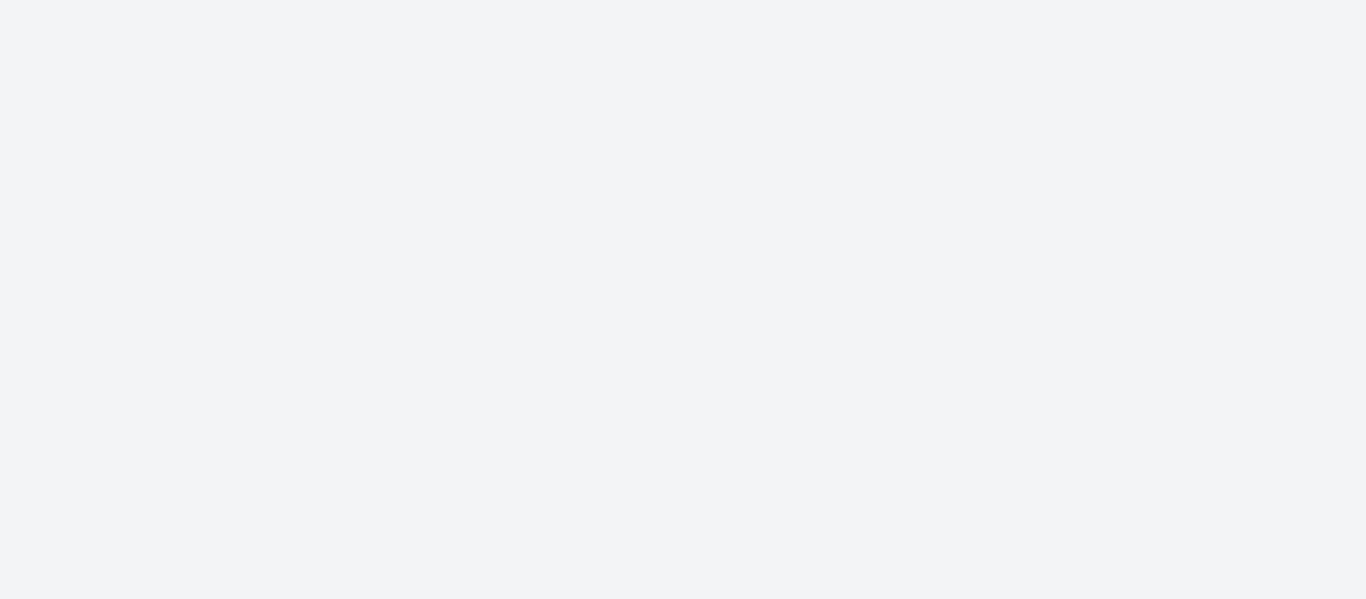scroll, scrollTop: 0, scrollLeft: 0, axis: both 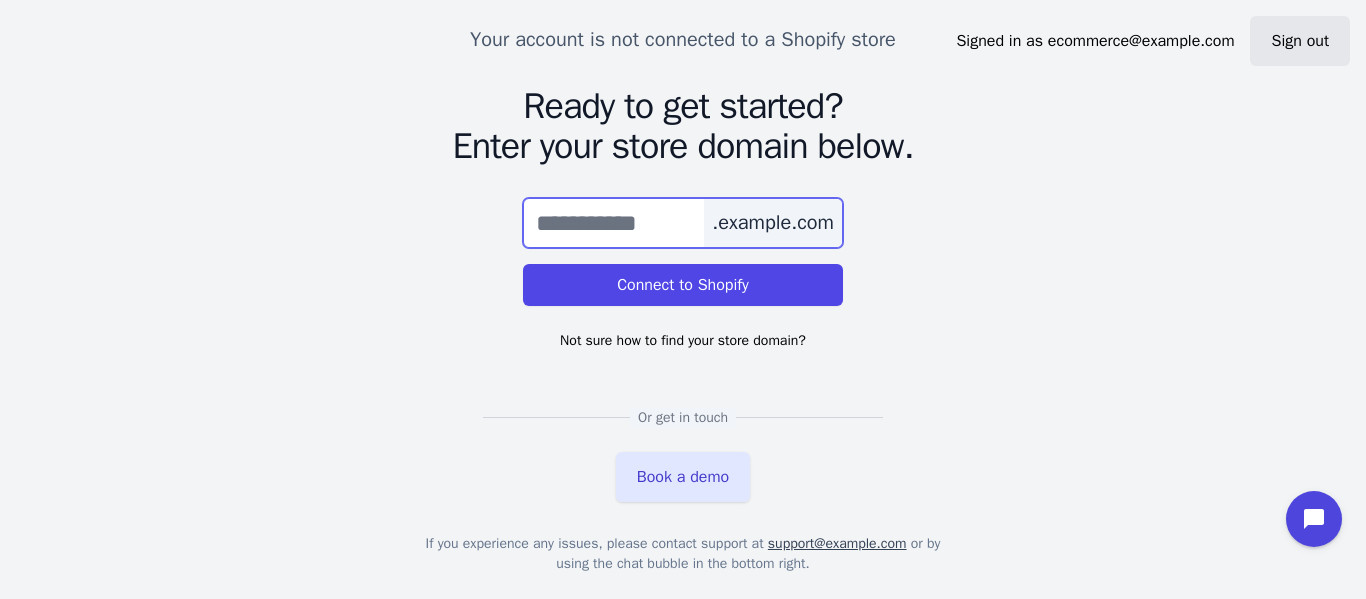 click at bounding box center [683, 223] 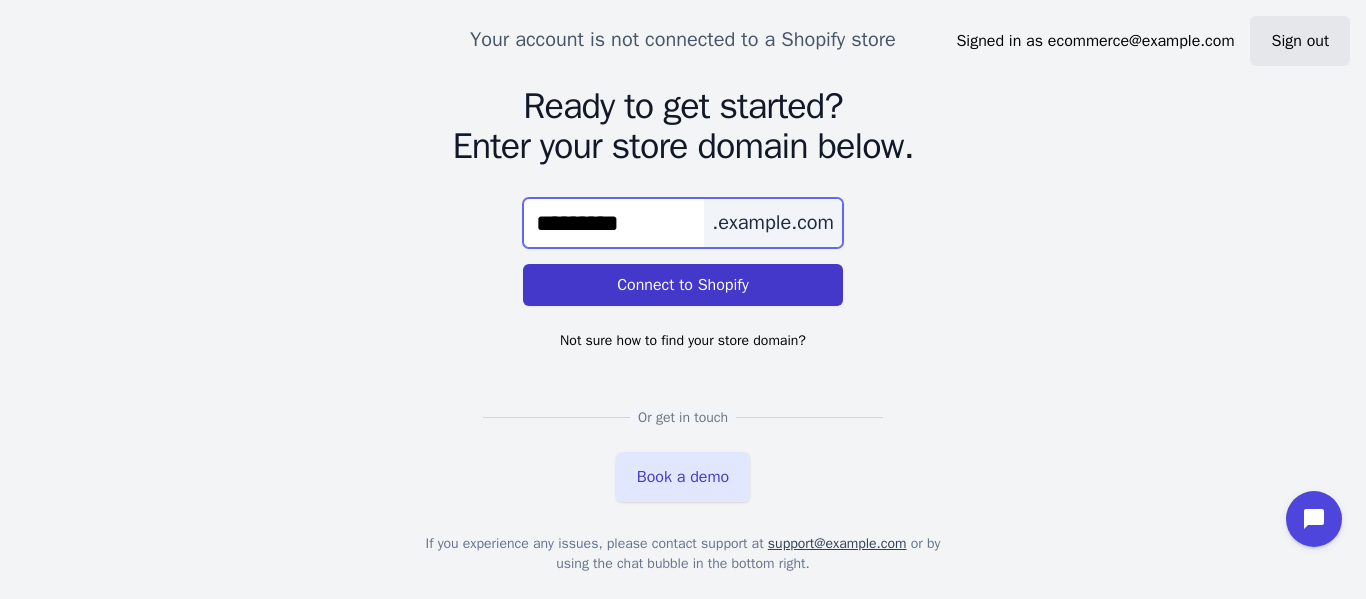 type on "*********" 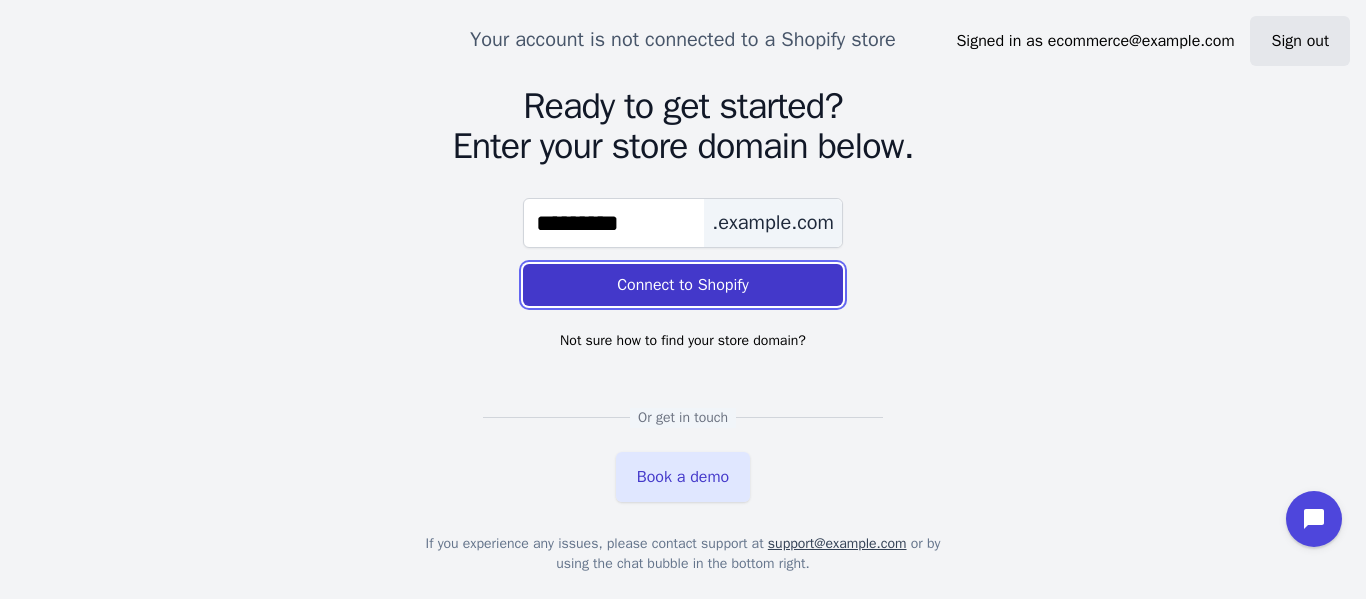 click on "Connect to Shopify" at bounding box center [683, 285] 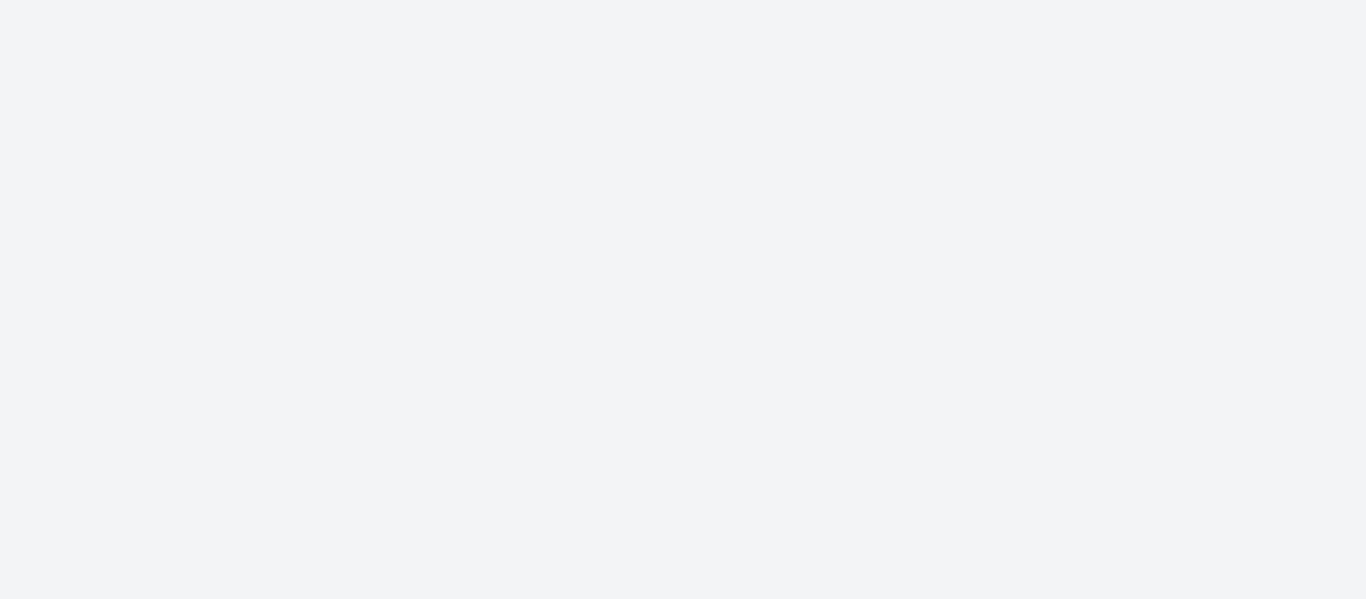 scroll, scrollTop: 0, scrollLeft: 0, axis: both 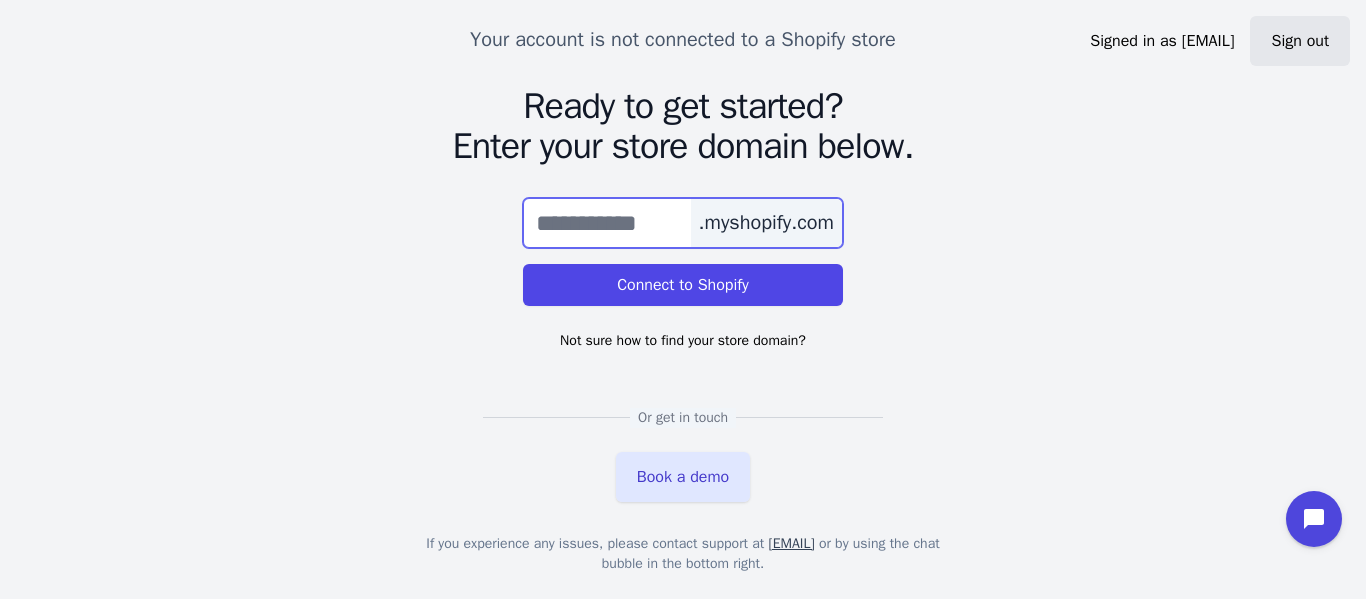 click at bounding box center [683, 223] 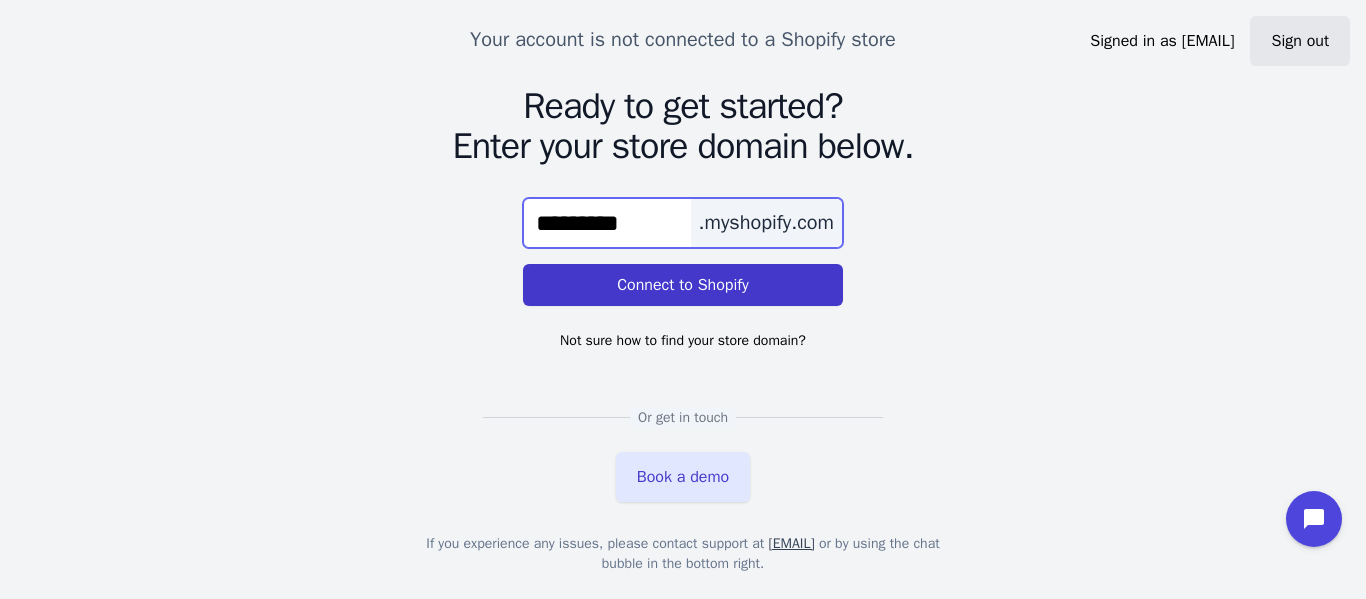 type on "*********" 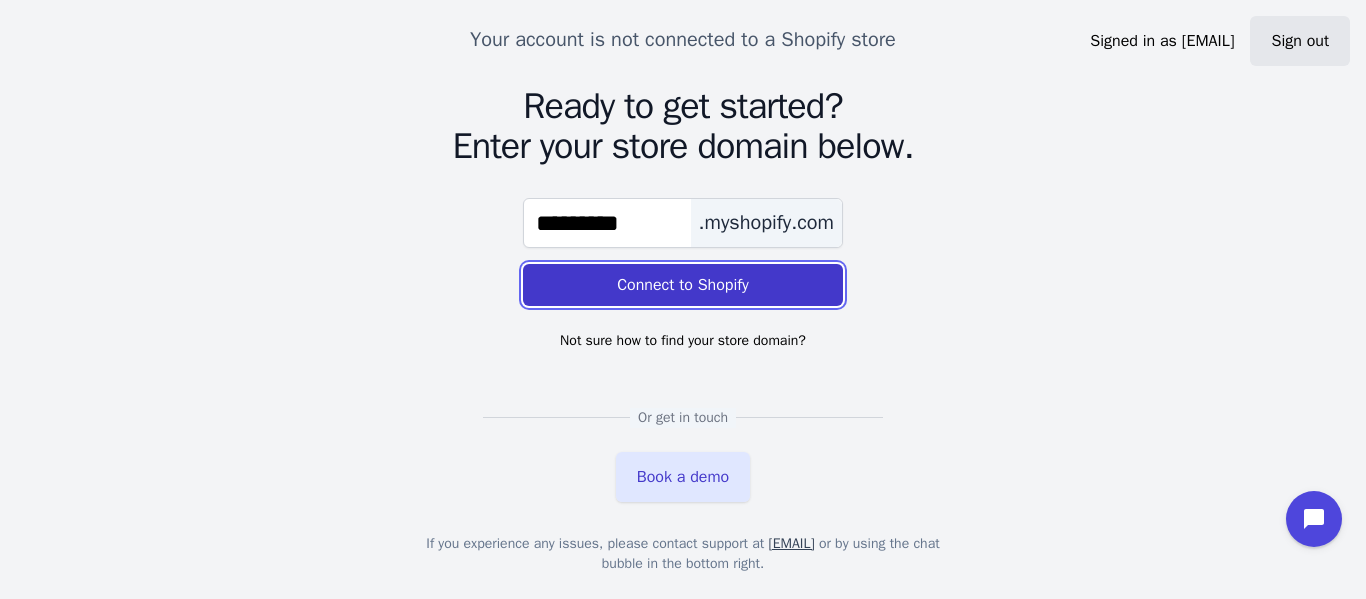 click on "Connect to Shopify" at bounding box center (683, 285) 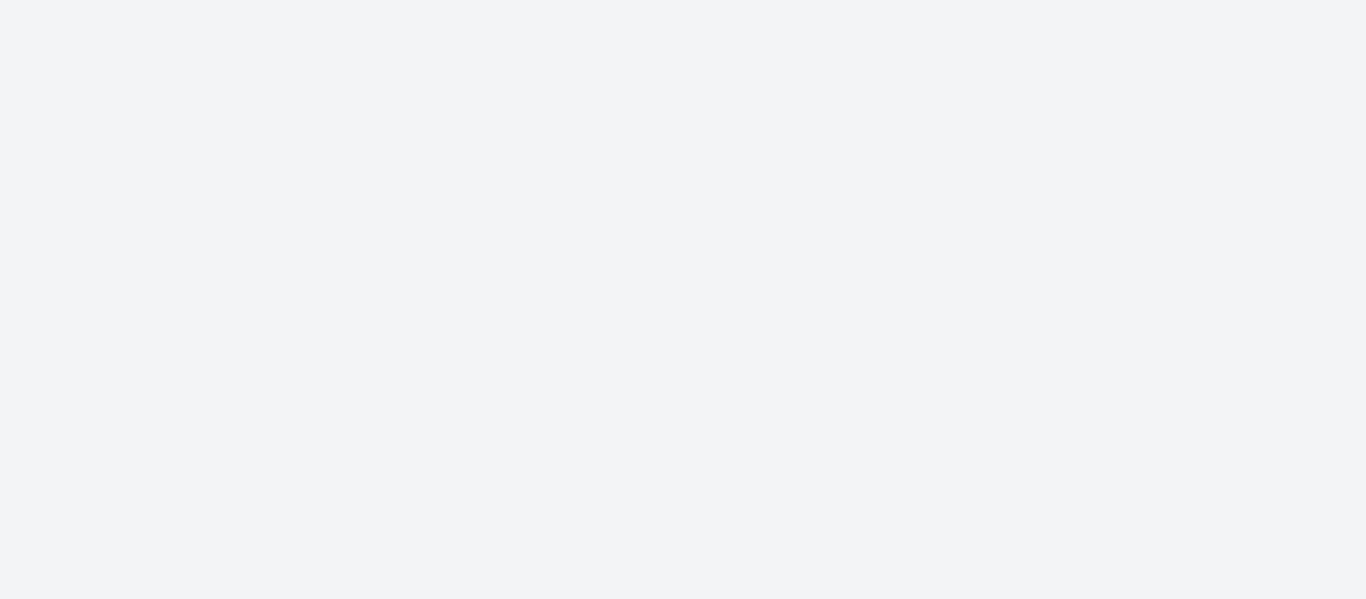 scroll, scrollTop: 0, scrollLeft: 0, axis: both 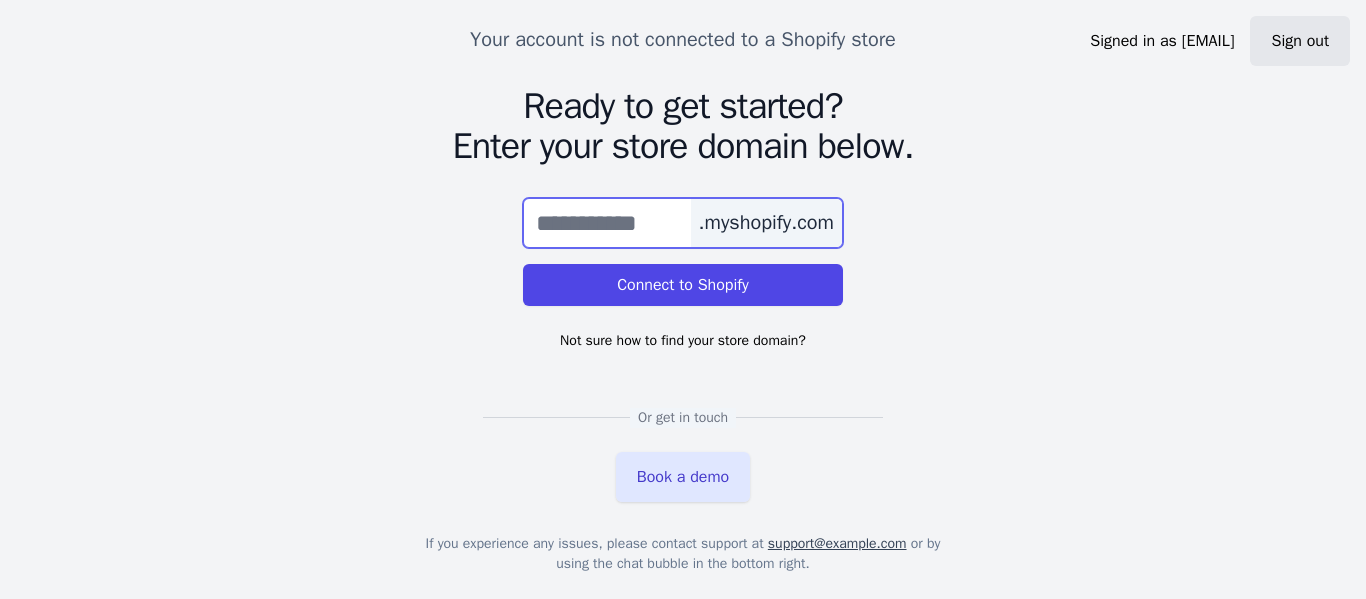 click at bounding box center (683, 223) 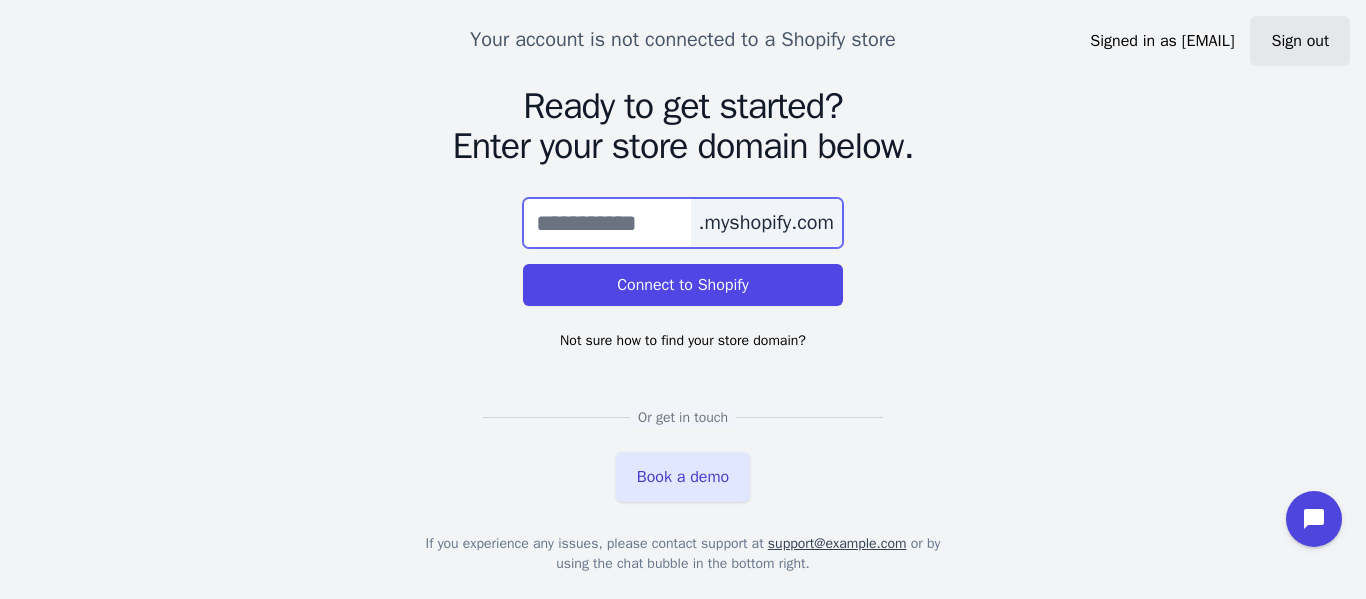 paste on "*********" 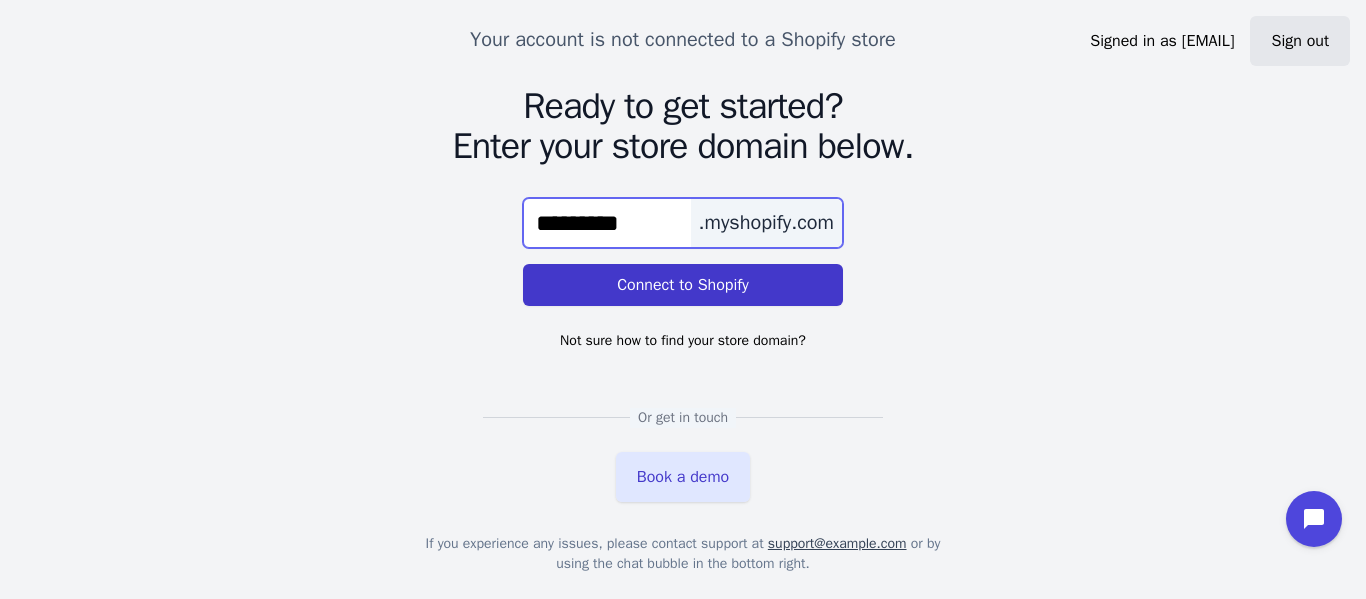type on "*********" 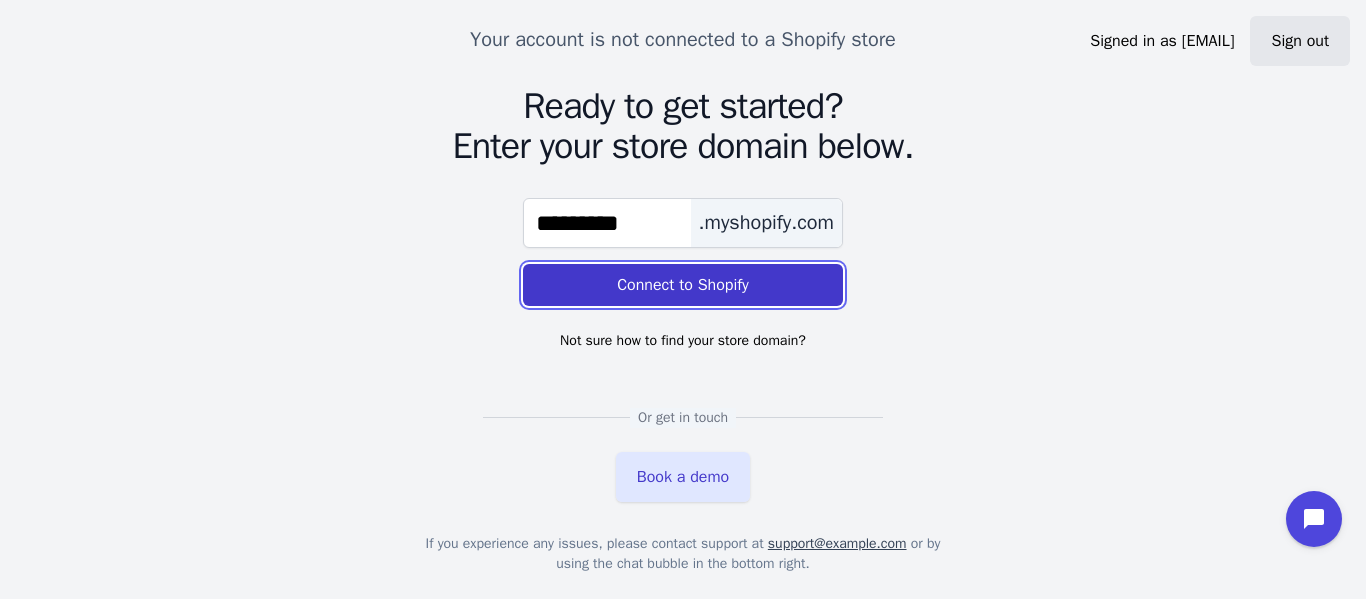 click on "Connect to Shopify" at bounding box center [683, 285] 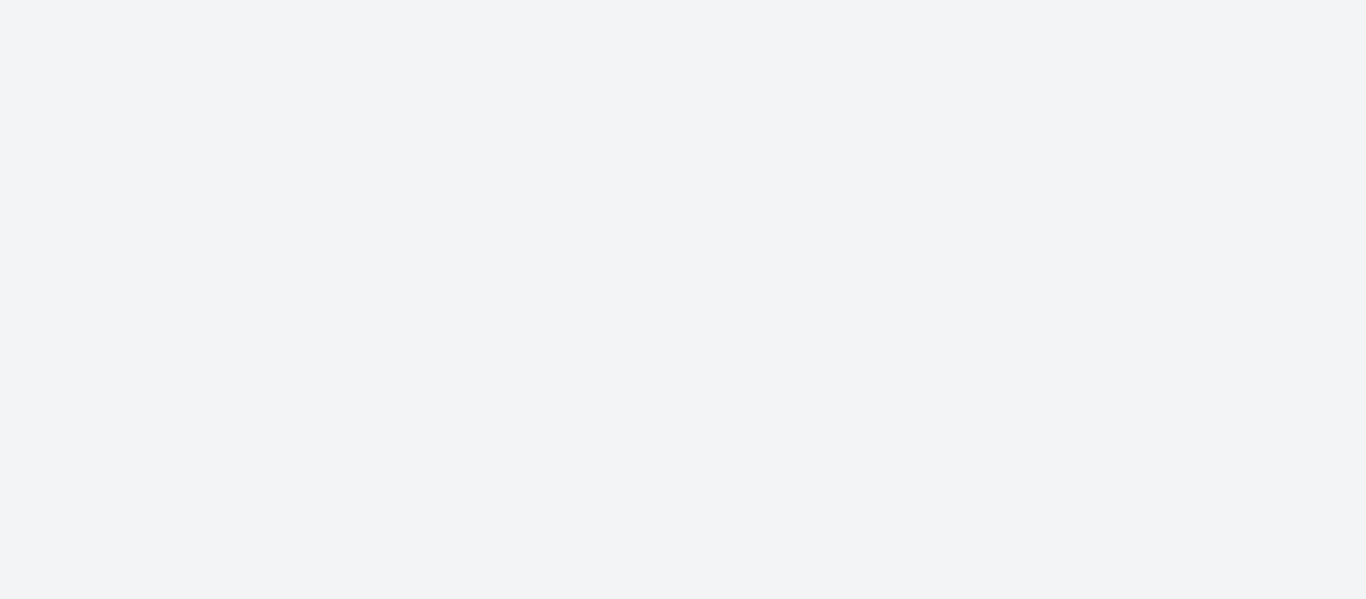 scroll, scrollTop: 0, scrollLeft: 0, axis: both 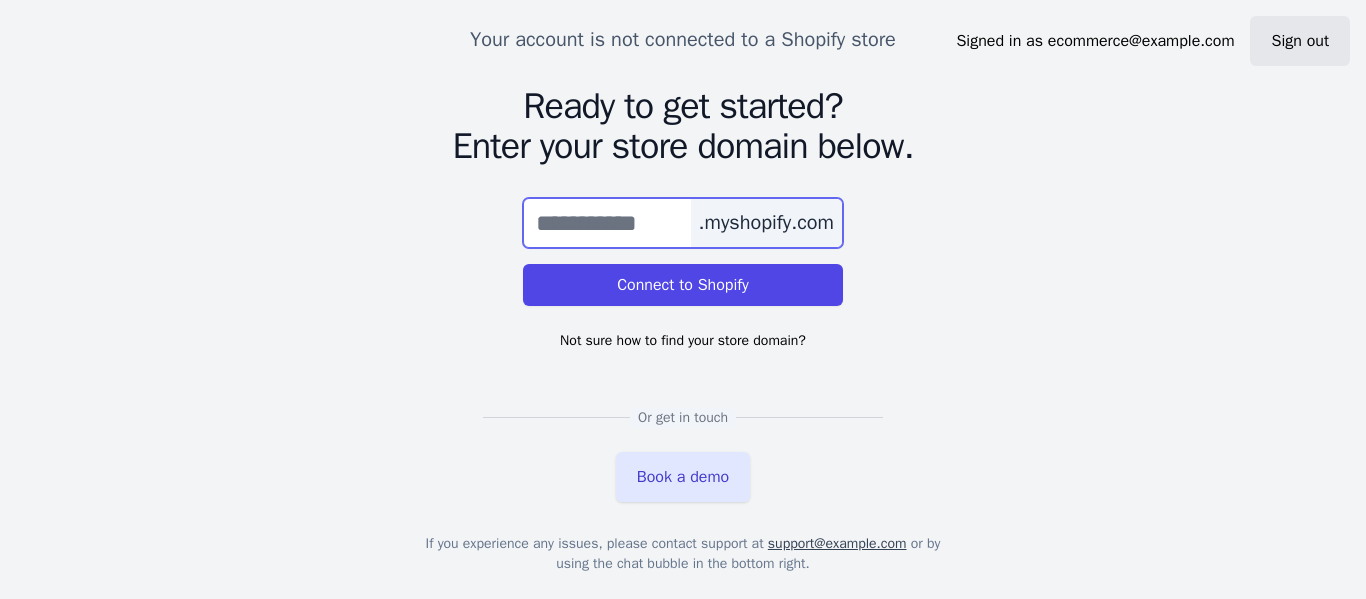 click at bounding box center [683, 223] 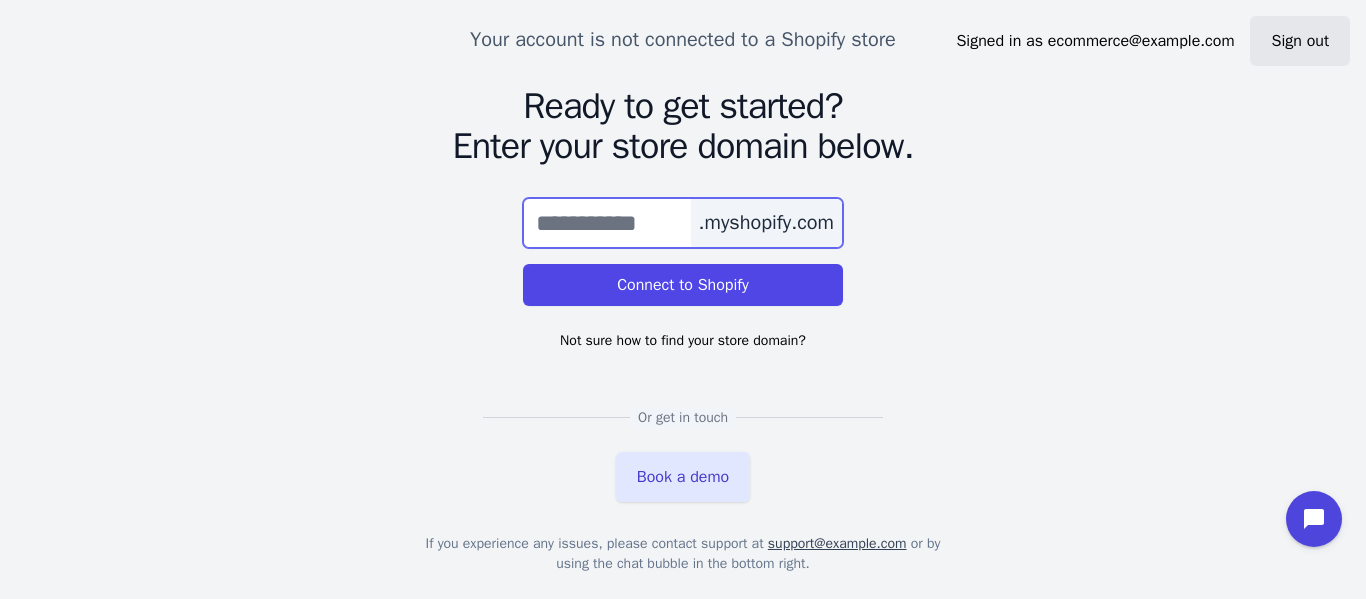 paste on "*********" 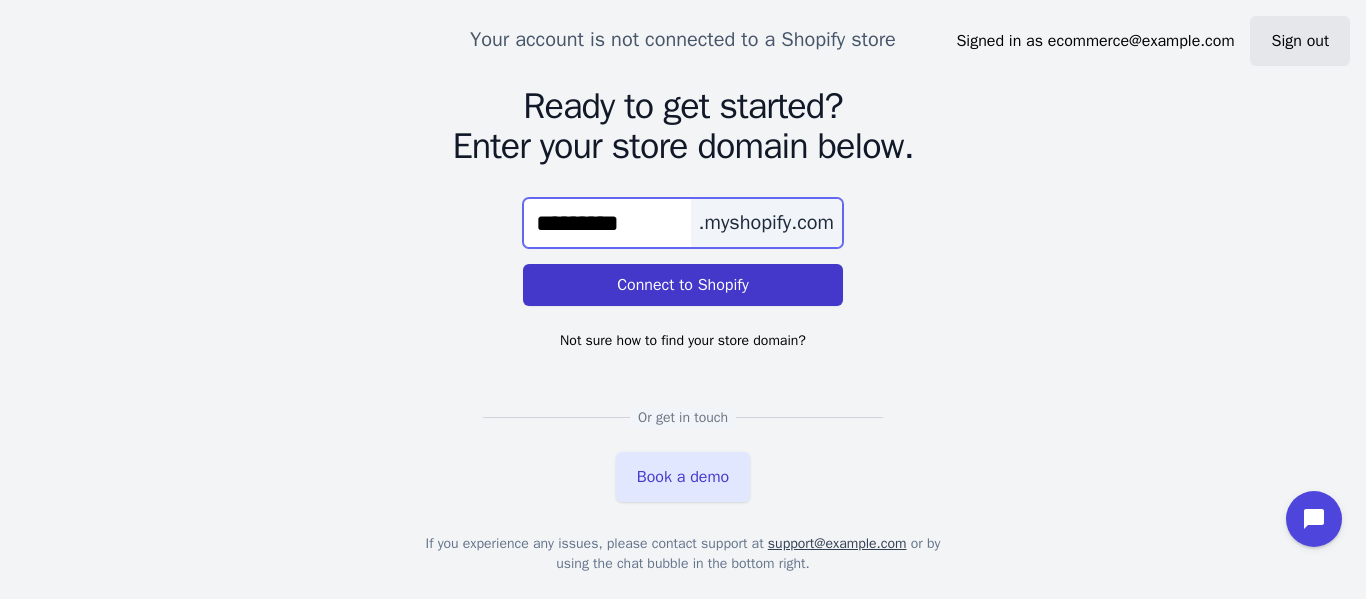 type on "*********" 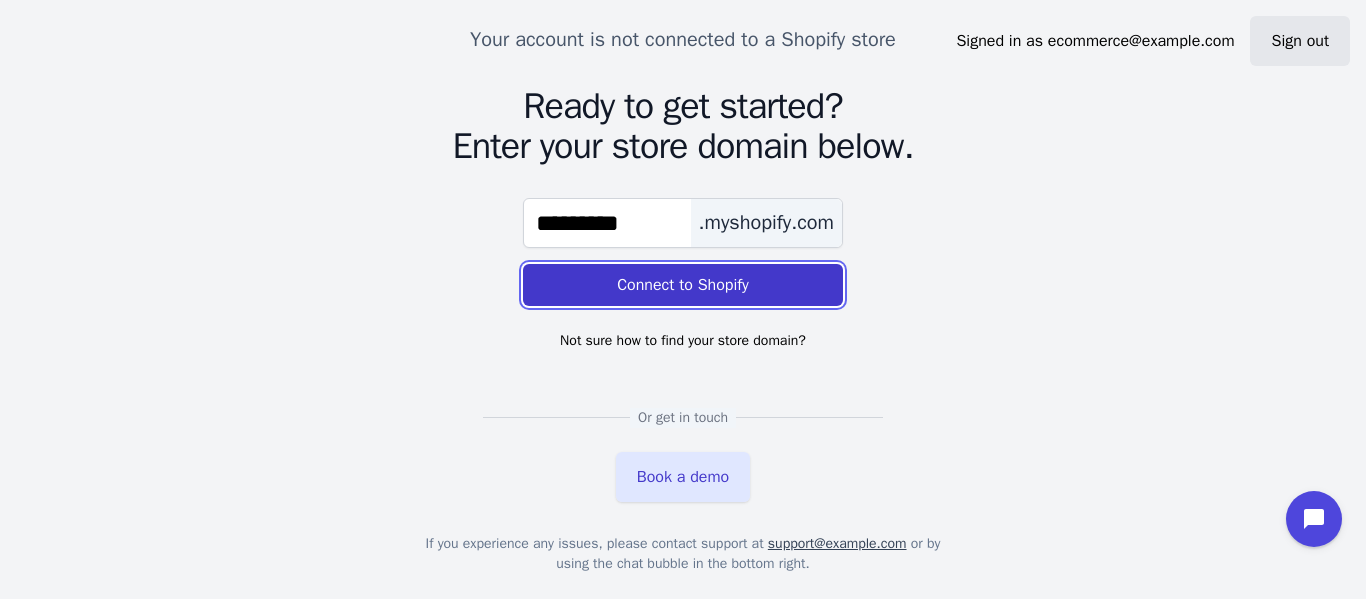click on "Connect to Shopify" at bounding box center (683, 285) 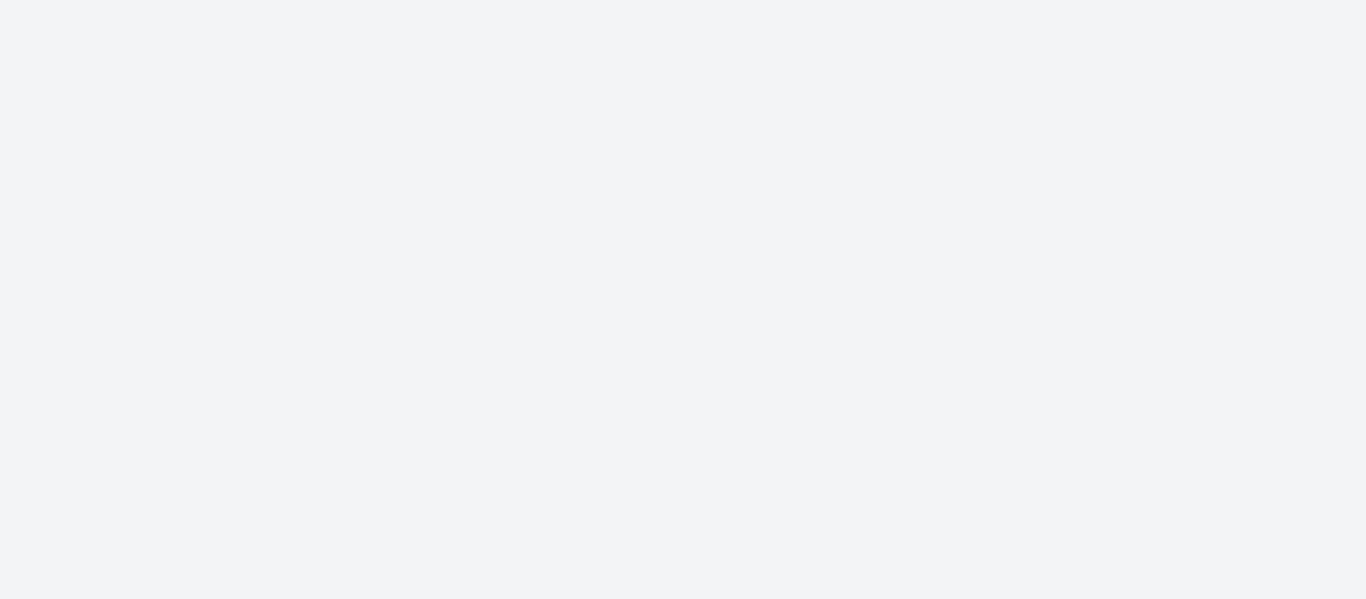 scroll, scrollTop: 0, scrollLeft: 0, axis: both 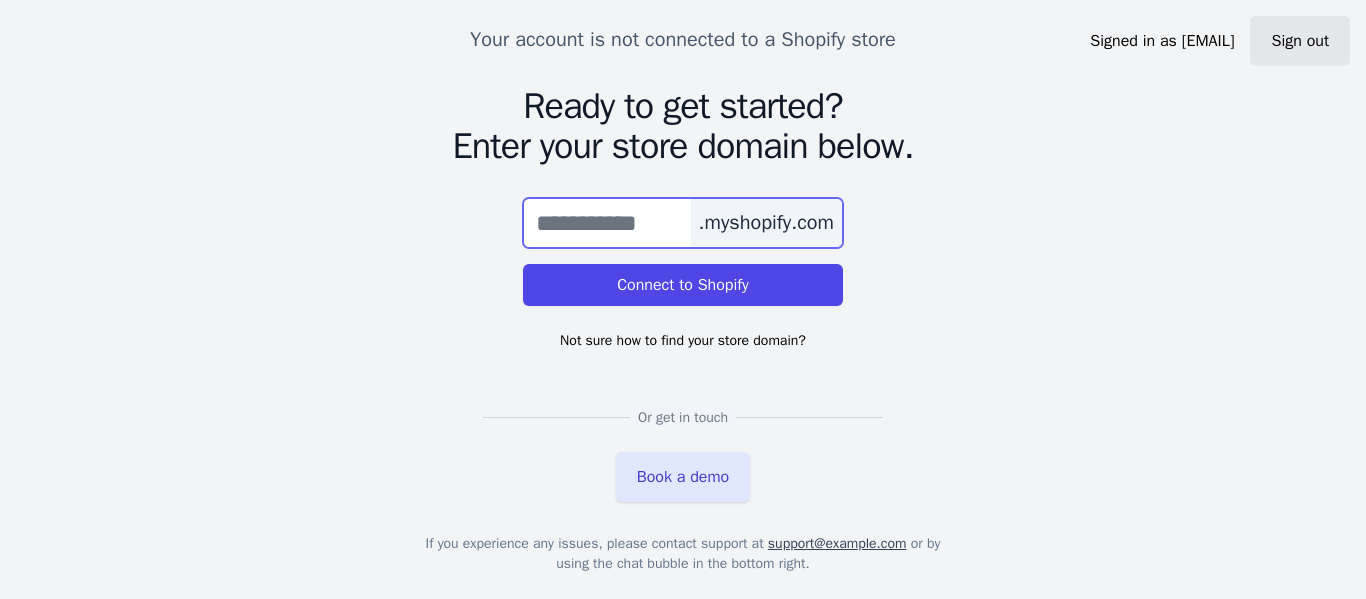 click at bounding box center [683, 223] 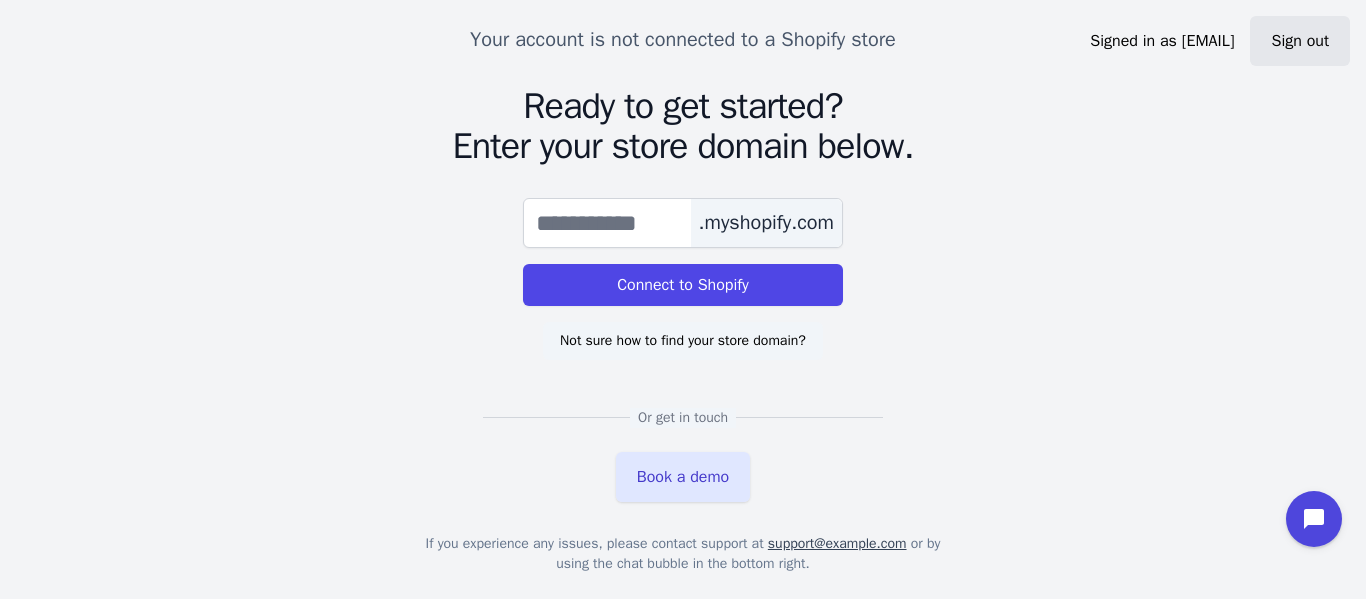 click on "Not sure how to find your store domain?" at bounding box center (683, 341) 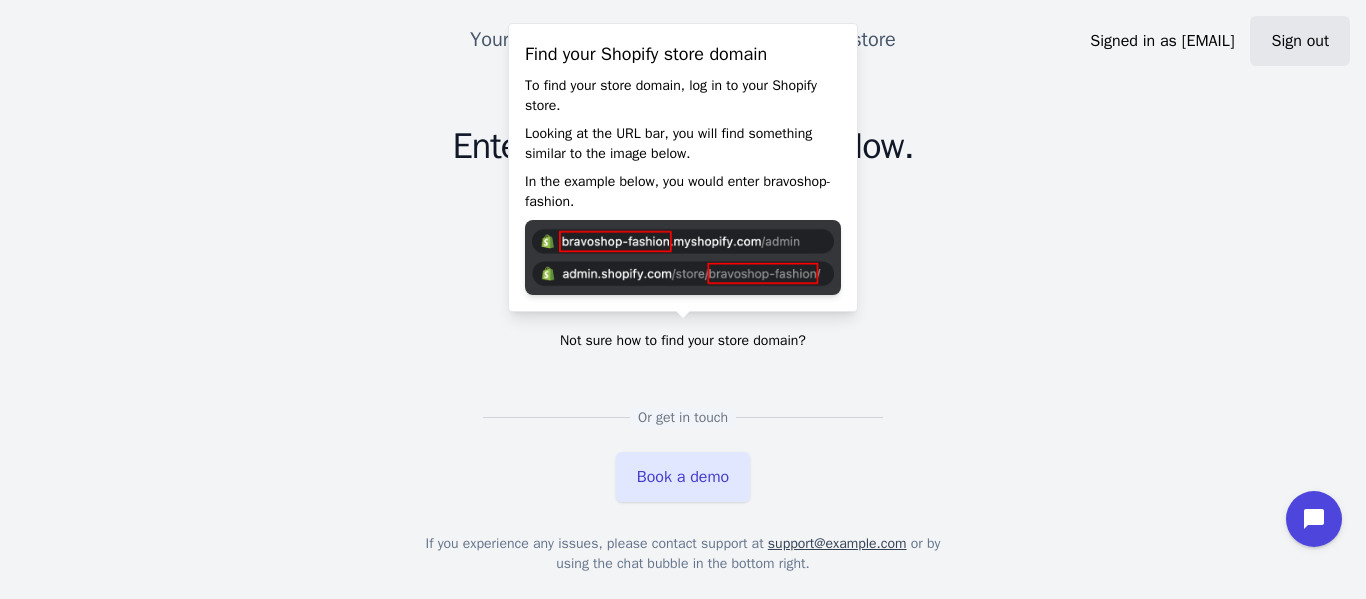 click on "Your account is not connected to a Shopify store Ready to get started? Enter your store domain below. .myshopify.com Connect to Shopify Not sure how to find your store domain? Or get in touch Book a demo If you experience any issues, please contact support at support@[DOMAIN] or by using the chat bubble in the bottom right. Signed in as [EMAIL] Sign out" at bounding box center [683, 299] 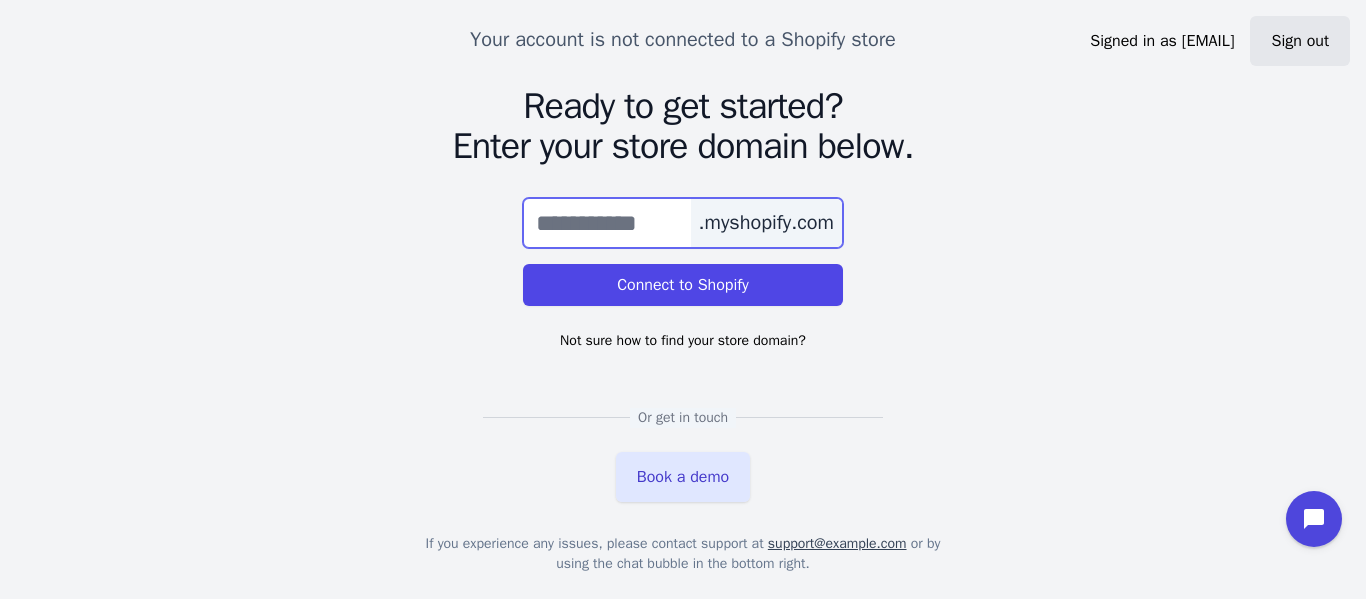 click at bounding box center (683, 223) 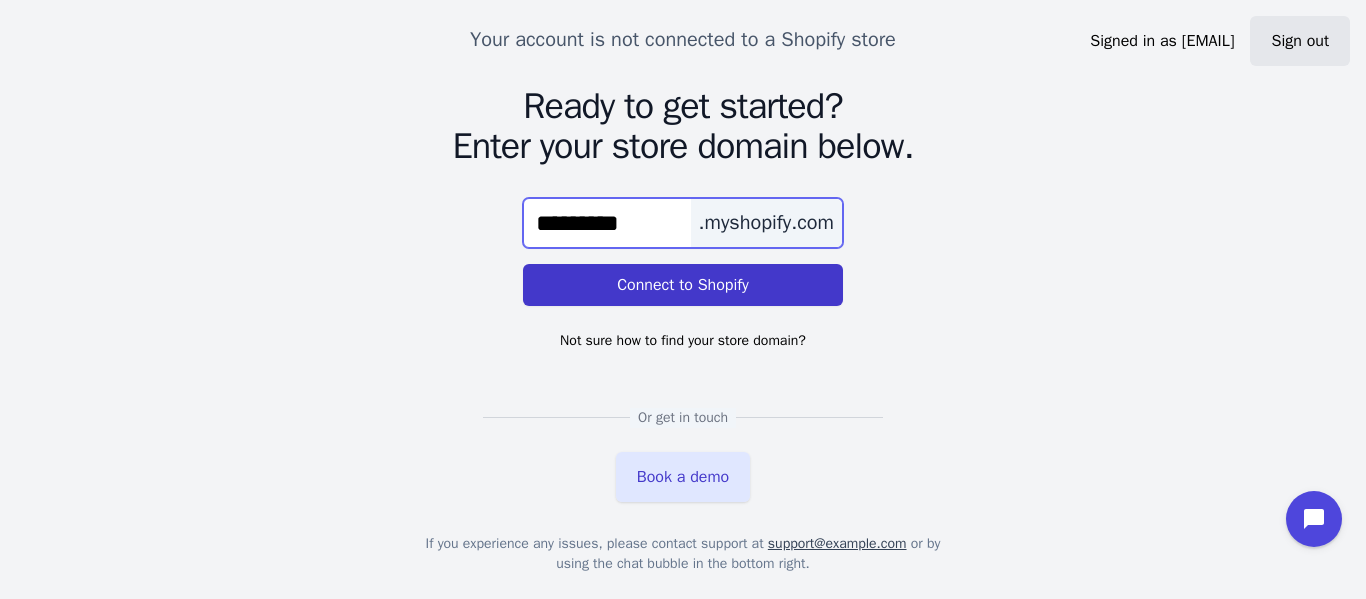 type on "*********" 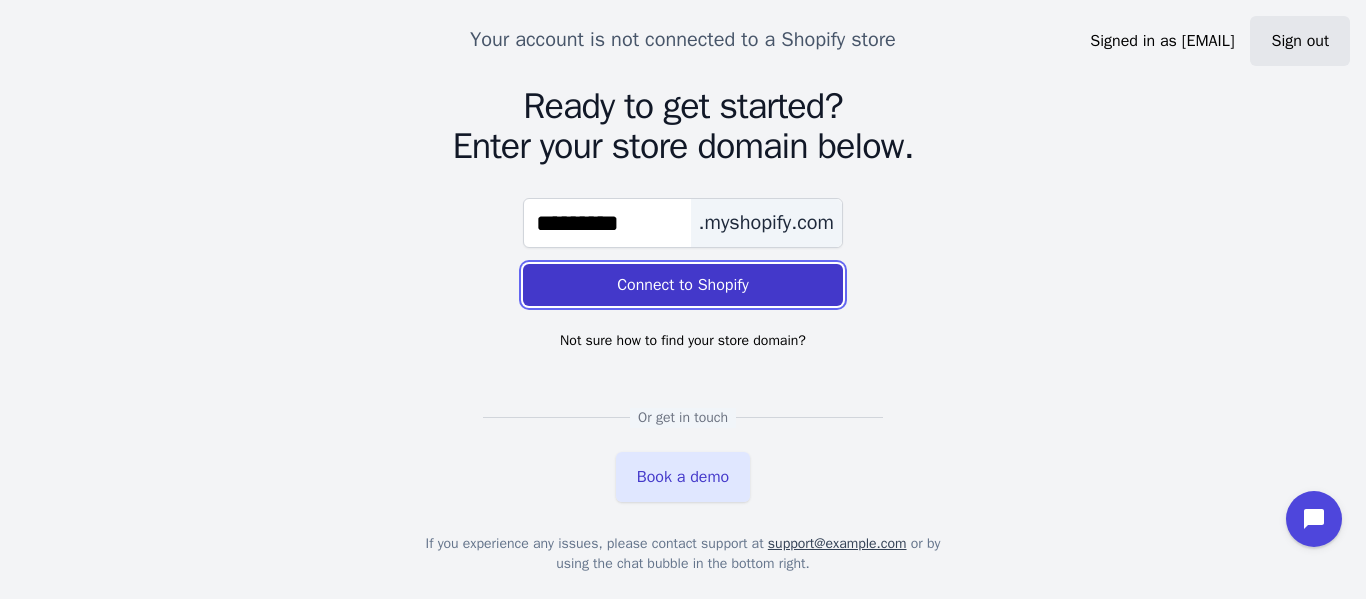 click on "Connect to Shopify" at bounding box center [683, 285] 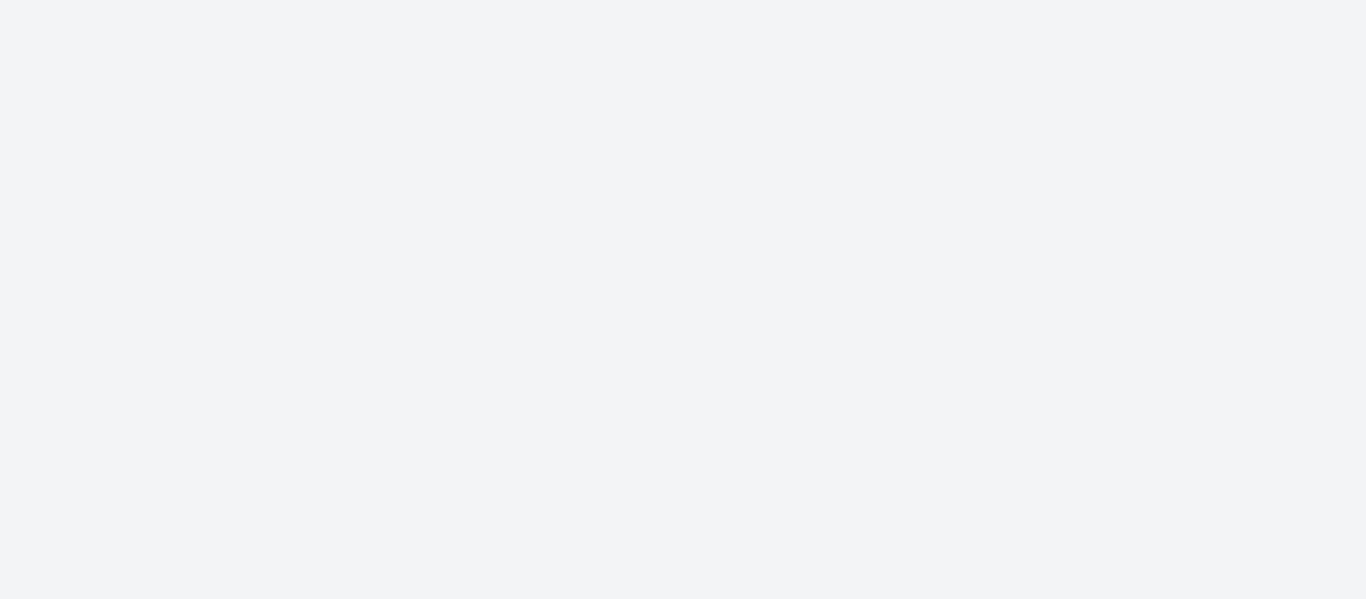 scroll, scrollTop: 0, scrollLeft: 0, axis: both 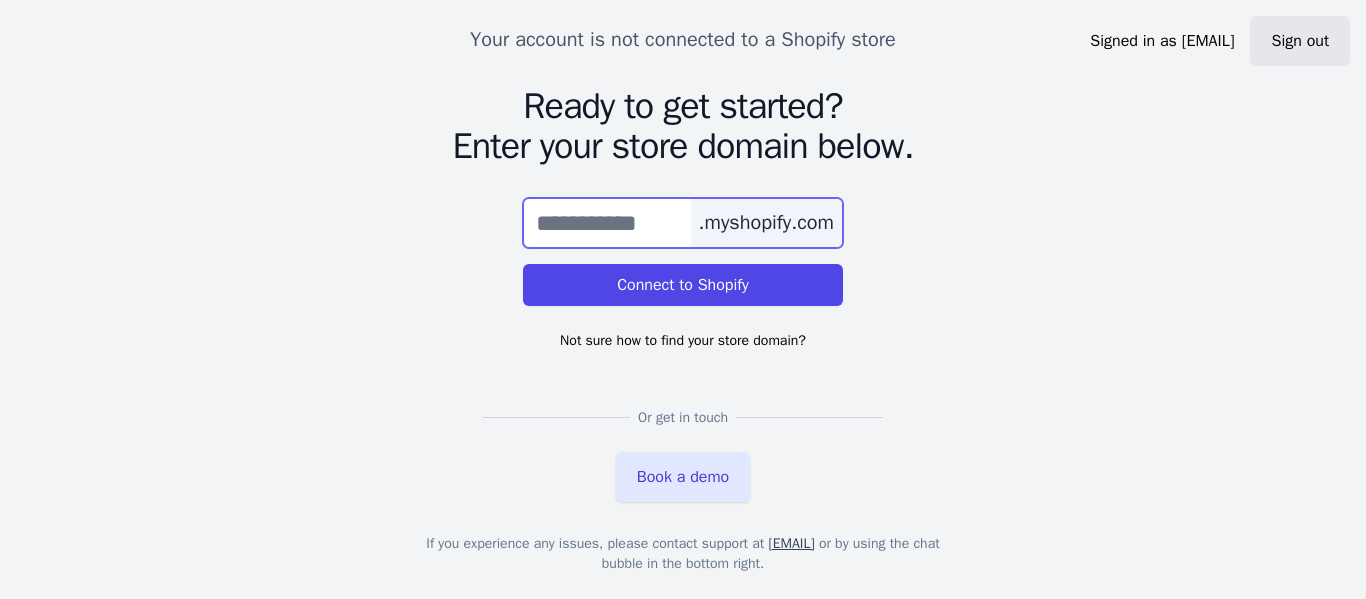 click at bounding box center (683, 223) 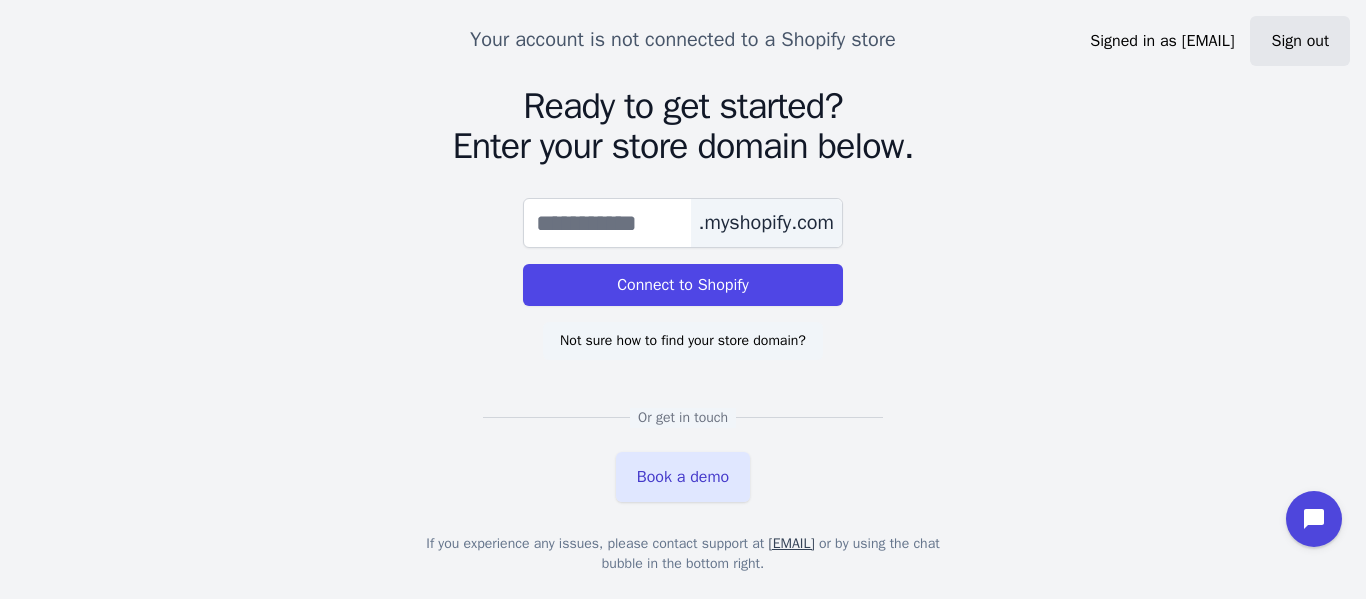 click on "Not sure how to find your store domain?" at bounding box center [683, 341] 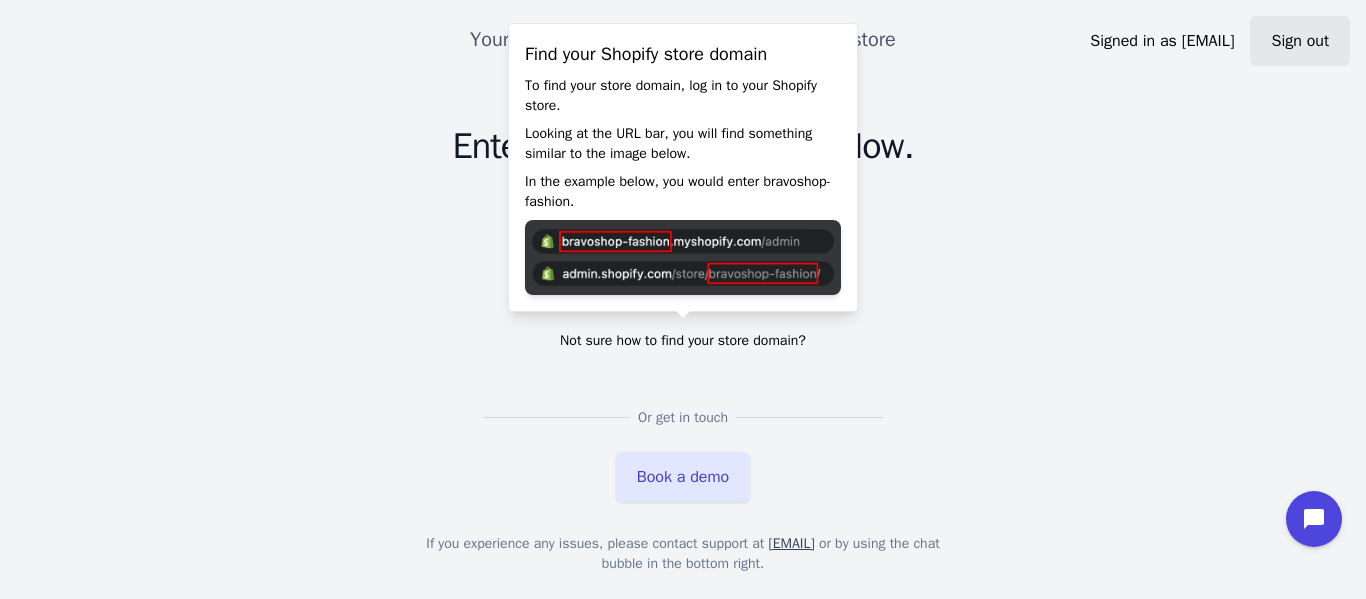 click on "Your account is not connected to a Shopify store Ready to get started? Enter your store domain below. .myshopify.com Connect to Shopify Not sure how to find your store domain? Or get in touch Book a demo If you experience any issues, please contact support at [EMAIL] or by using the chat bubble in the bottom right. Signed in as [EMAIL] Sign out" at bounding box center (683, 299) 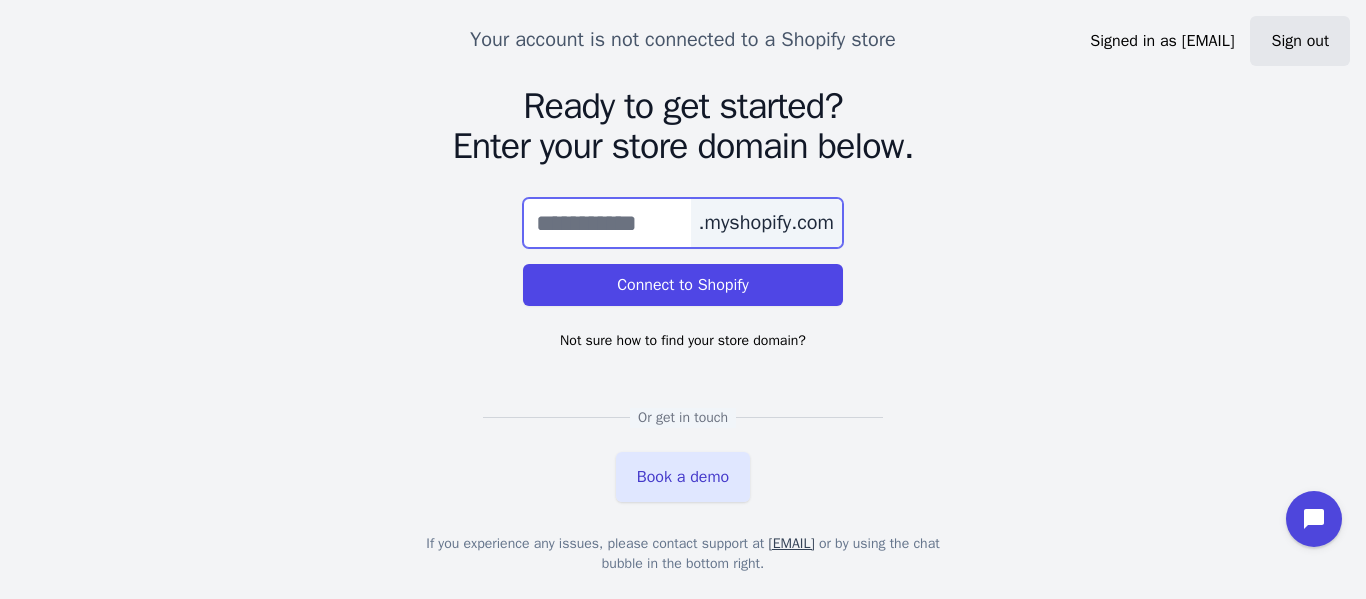 click at bounding box center [683, 223] 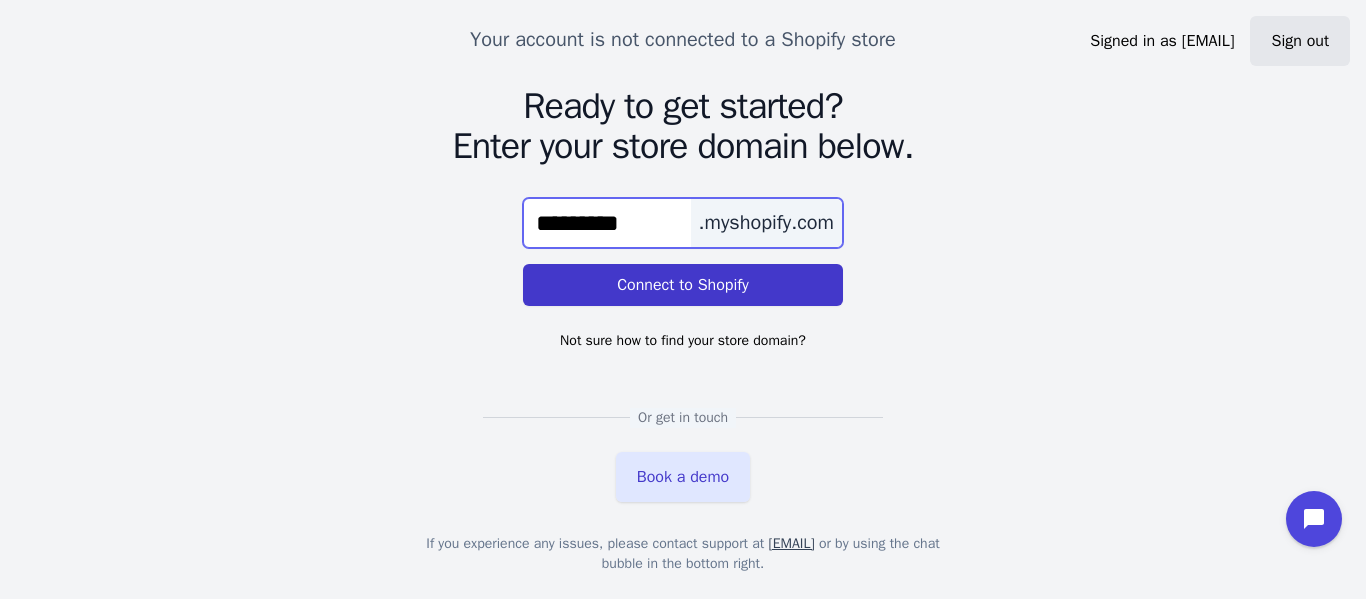 type on "*********" 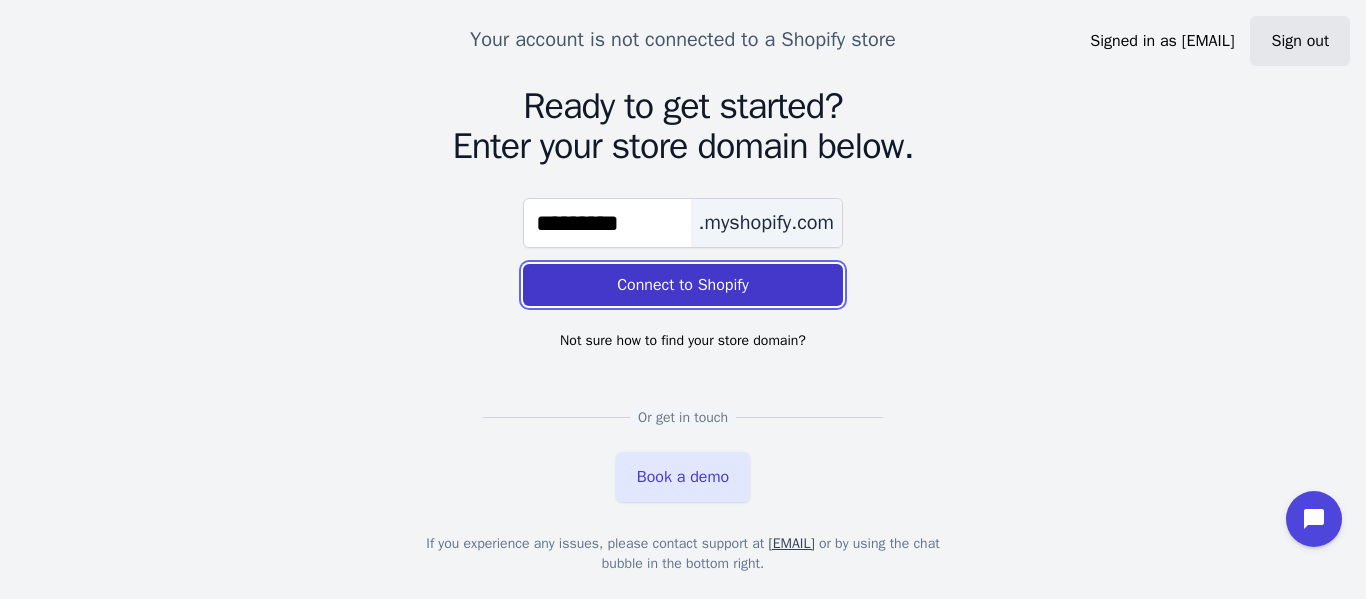 click on "Connect to Shopify" at bounding box center (683, 285) 